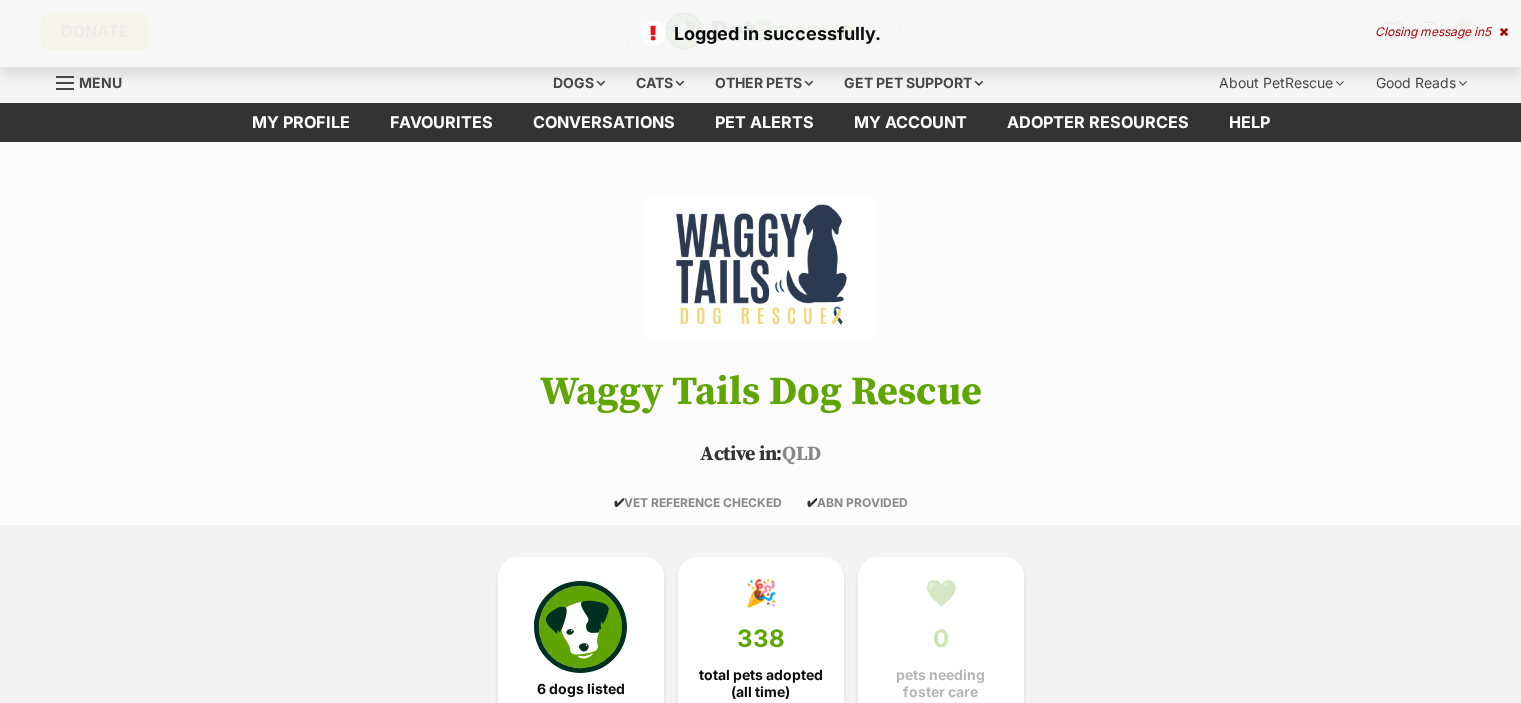 scroll, scrollTop: 0, scrollLeft: 0, axis: both 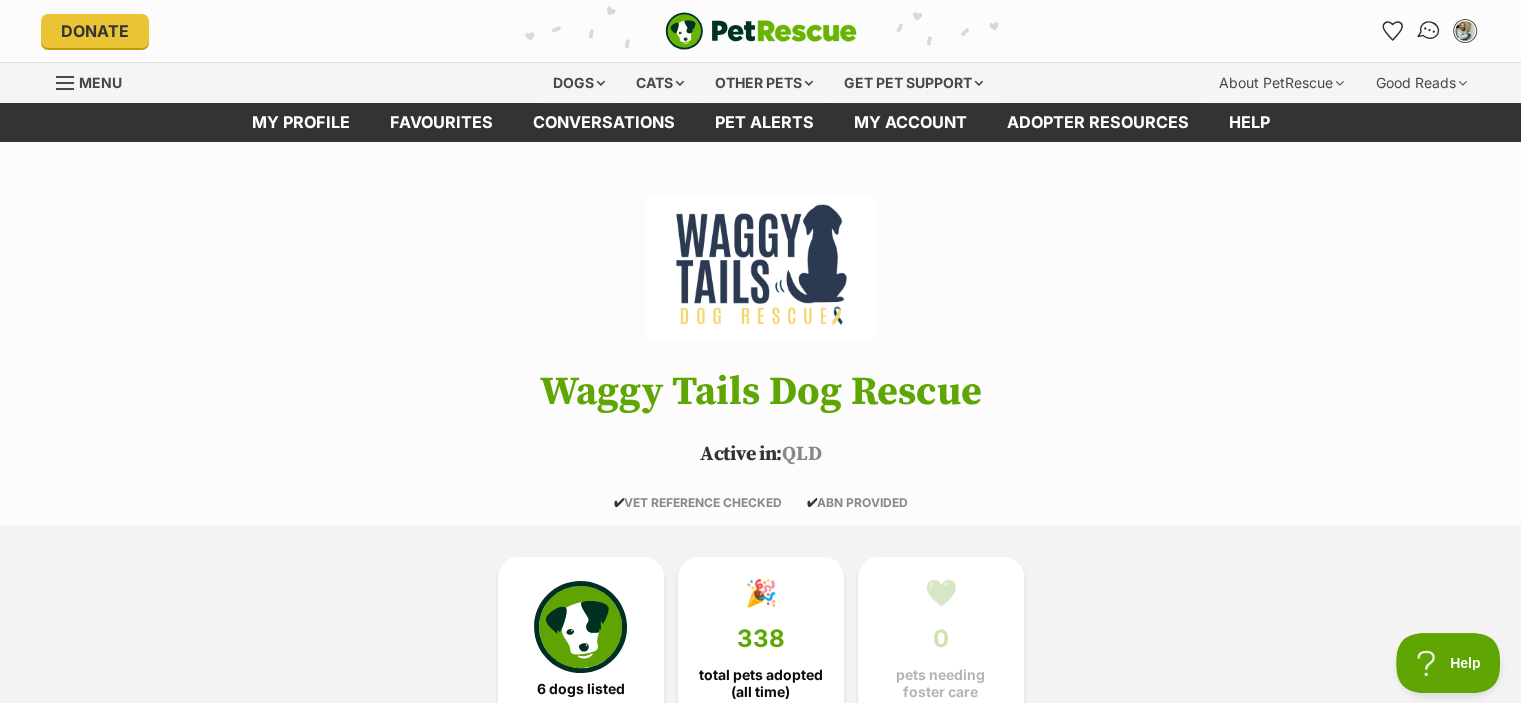 click at bounding box center (1428, 31) 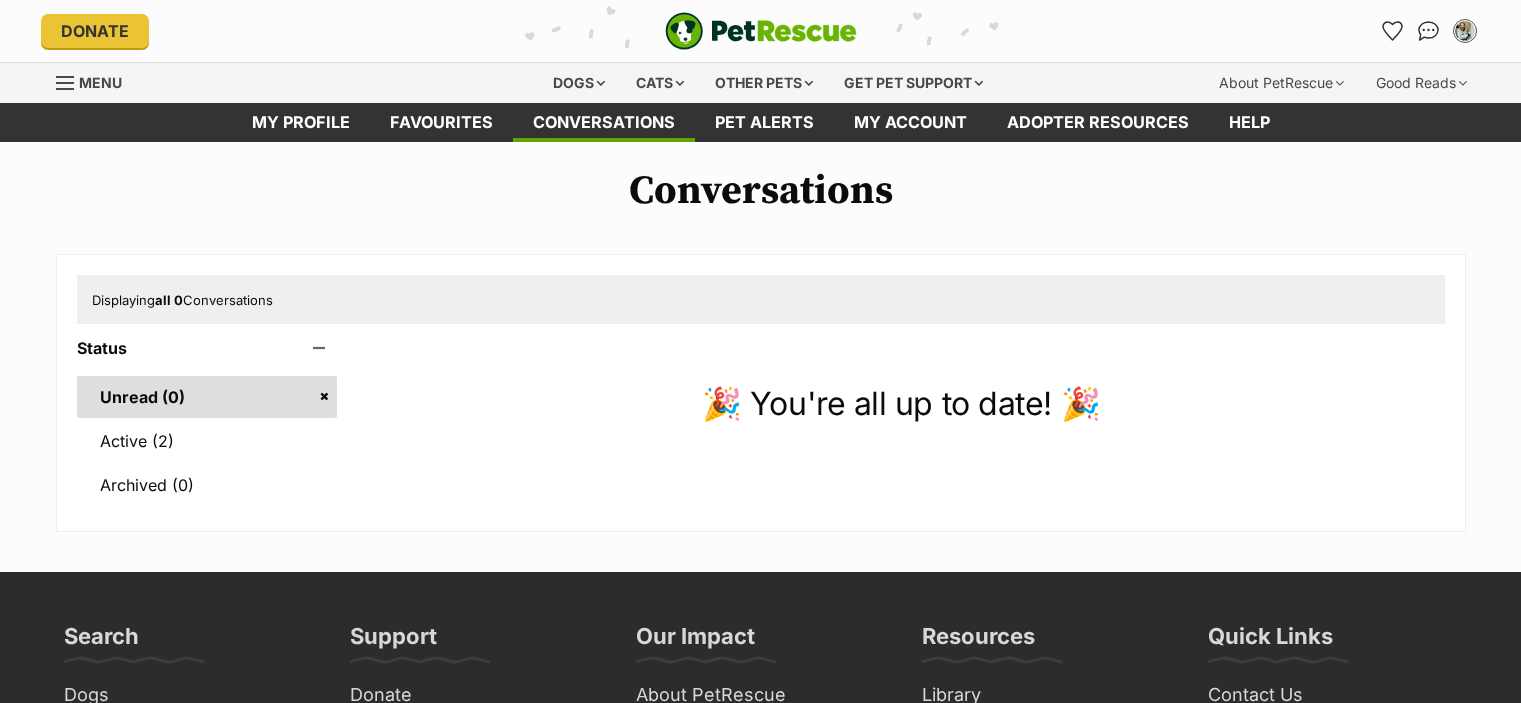 scroll, scrollTop: 0, scrollLeft: 0, axis: both 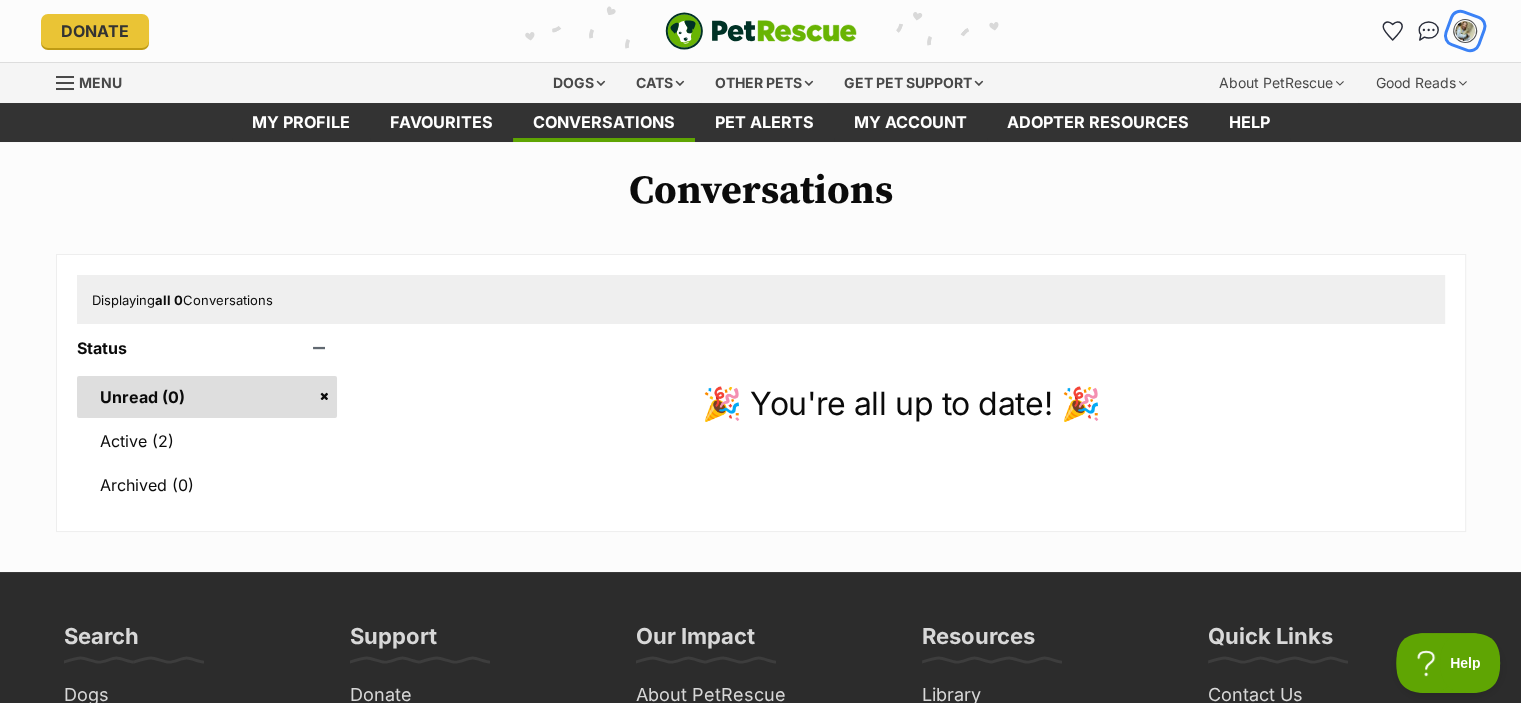 click at bounding box center (1465, 31) 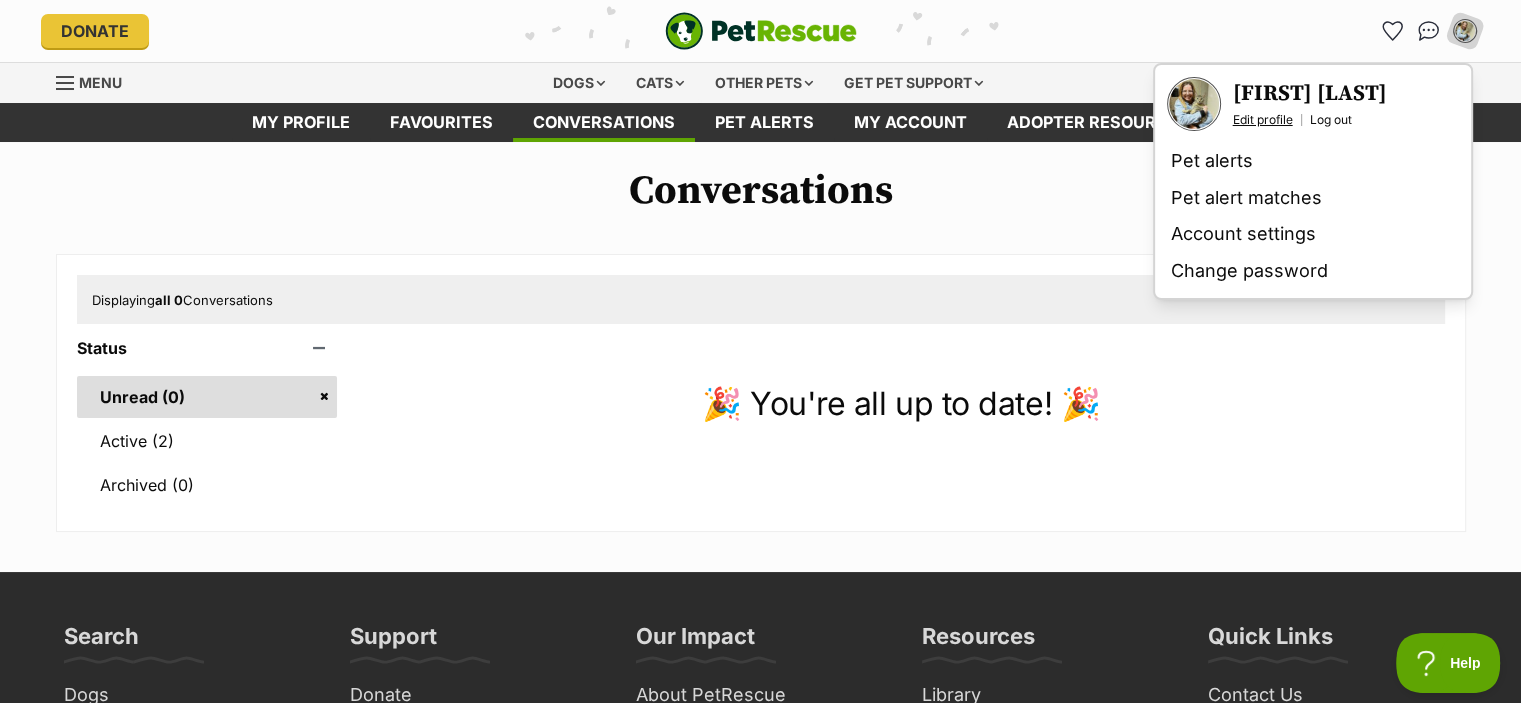click on "Edit profile" at bounding box center (1263, 120) 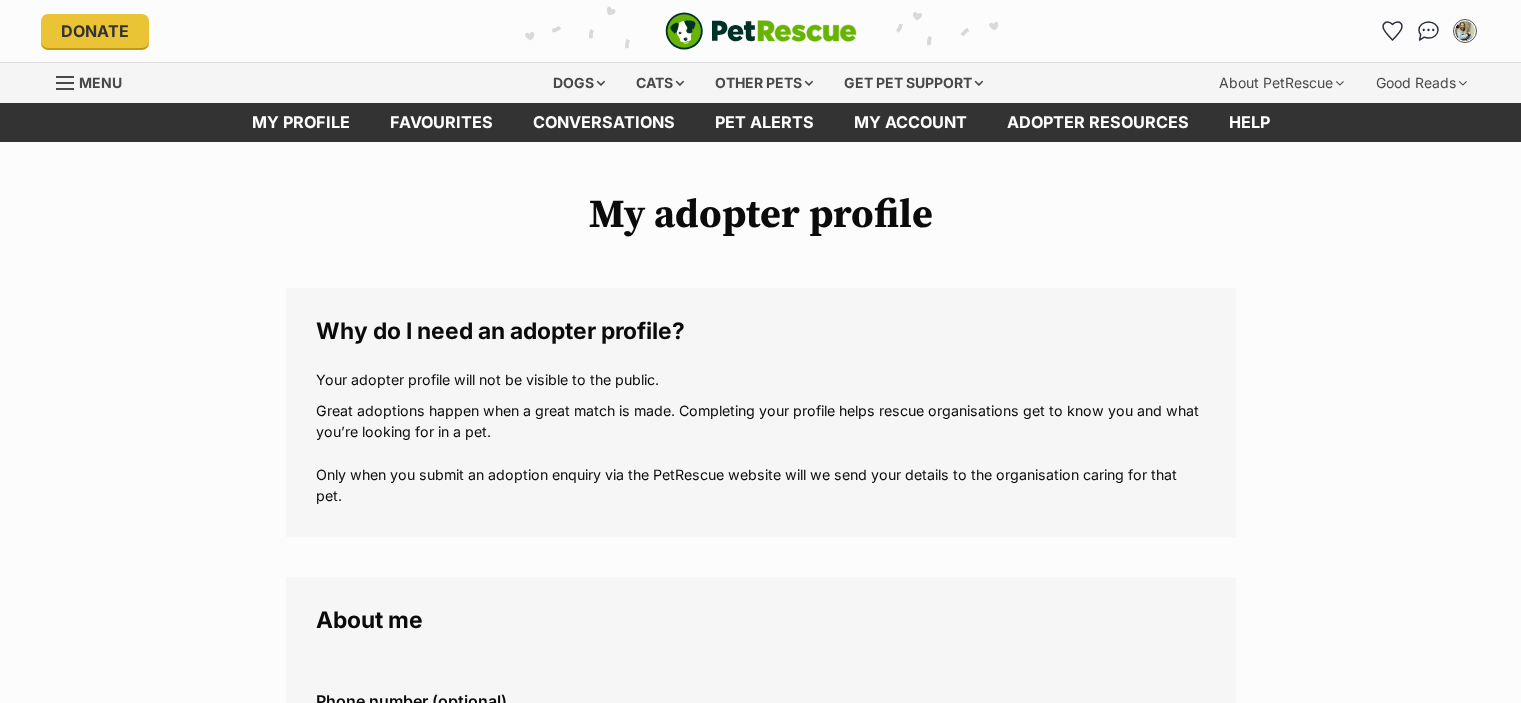 scroll, scrollTop: 0, scrollLeft: 0, axis: both 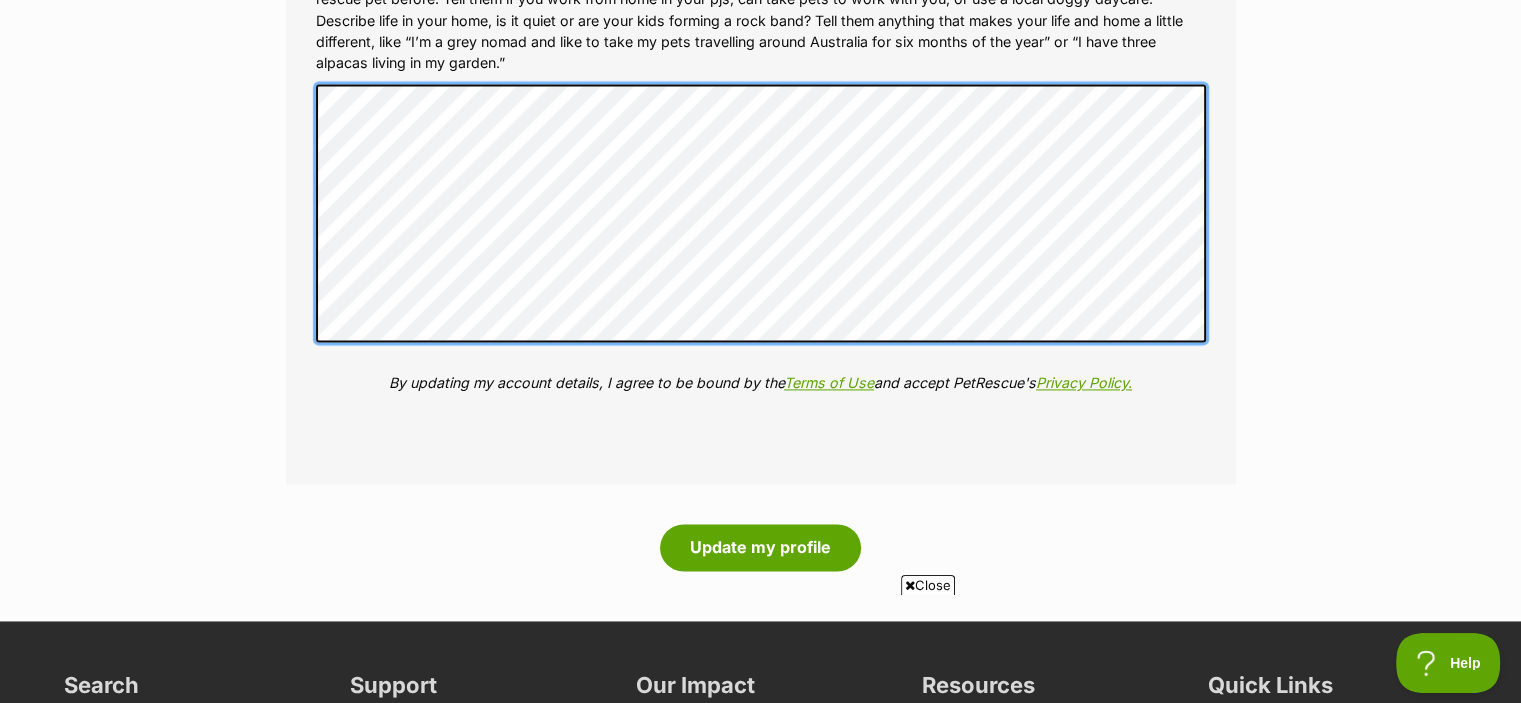 click on "My adopter profile
Why do I need an adopter profile?
Your adopter profile will not be visible to the public.
Great adoptions happen when a great match is made. Completing your profile helps rescue organisations get to know you and what you’re looking for in a pet. Only when you submit an adoption enquiry via the PetRescue website will we send your details to the organisation caring for that pet.
About me
Phone number (optional)
This is only shared with PetRescue and the rescue organisations you contact with a pet adoption enquiry. This is how we can all get in touch.
Where you live
Address line 1 (optional)
Address line 2 (optional)
Suburb (optional)
State Queensland
Postcode
Enter your postcode, or start typing the suburb and select the relevant location.
Profile photo (optional)
Upload image
Remove profile image (optional)
Additional photos (optional)" at bounding box center (760, -1019) 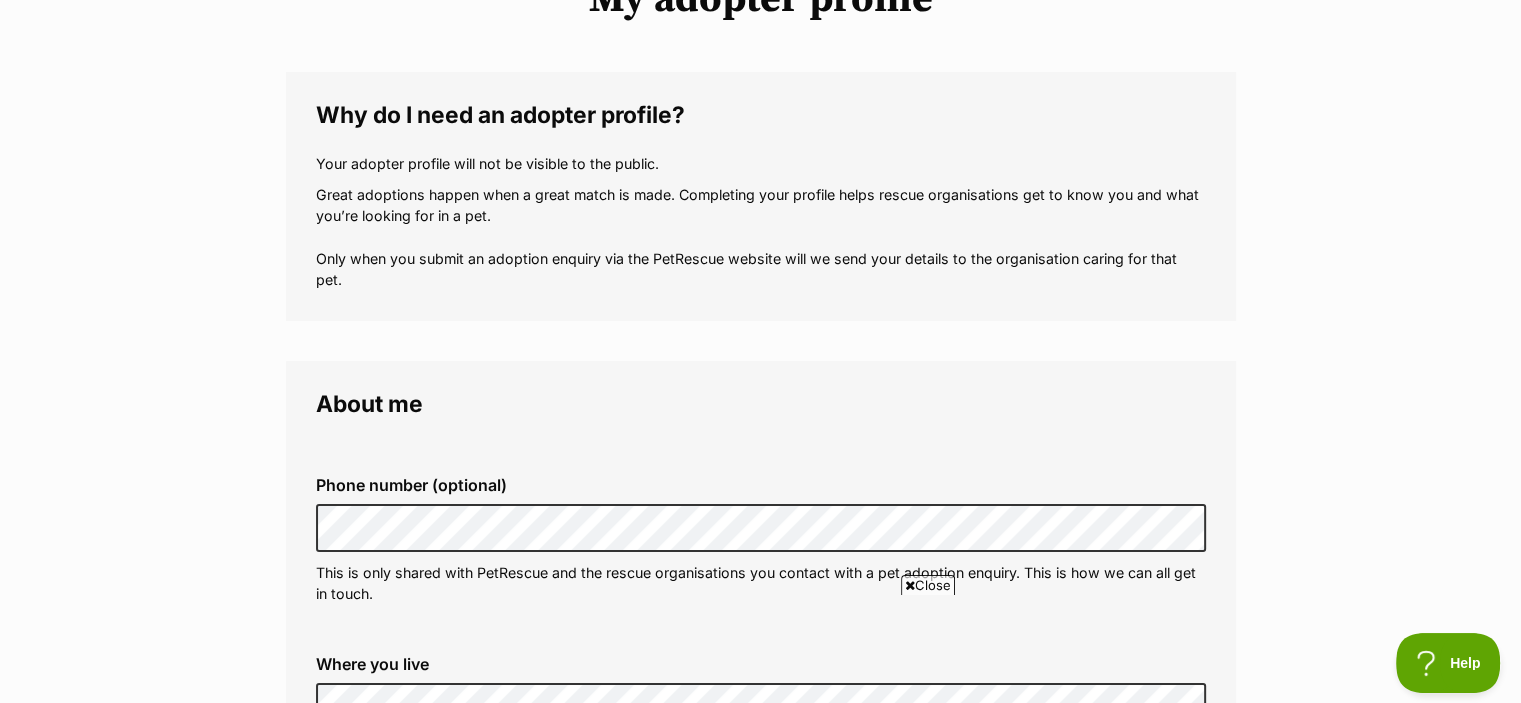 scroll, scrollTop: 0, scrollLeft: 0, axis: both 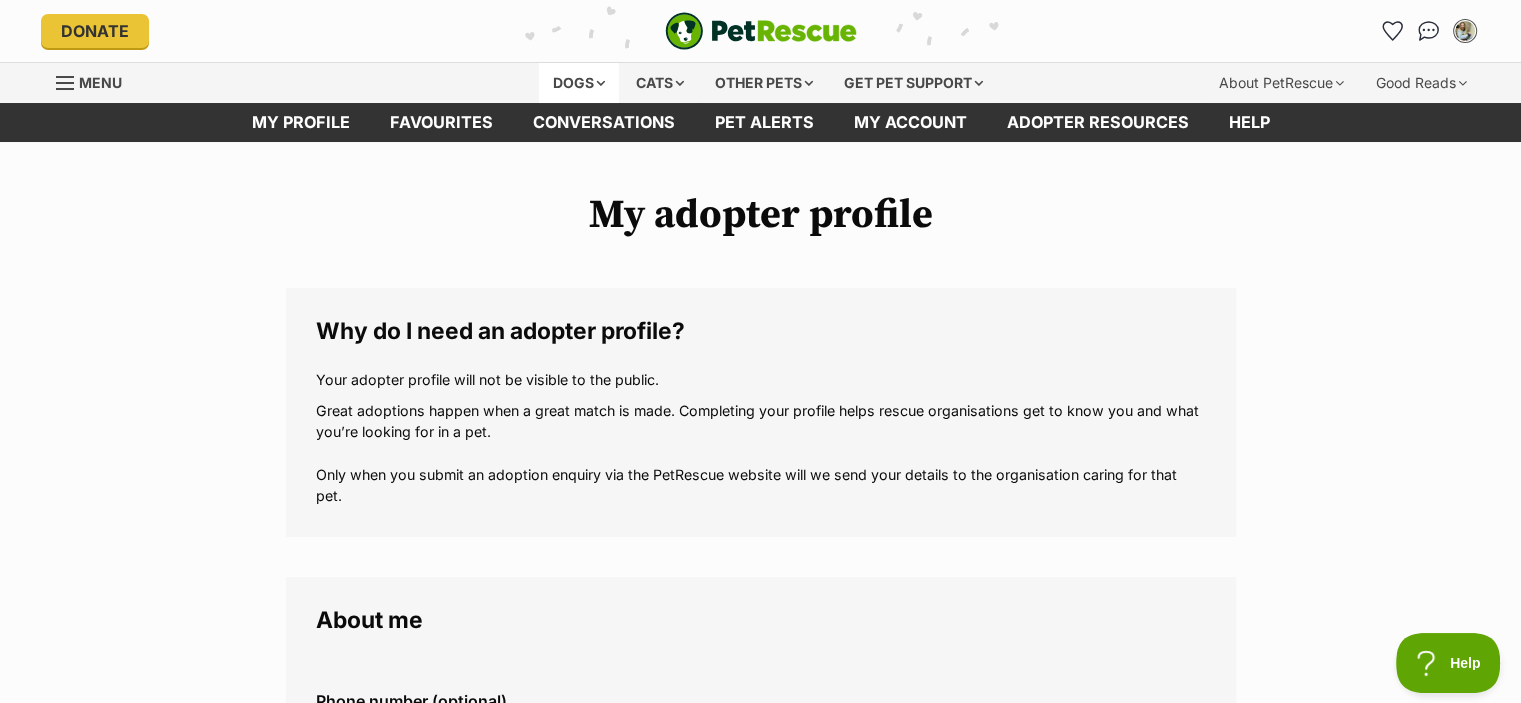click on "Dogs" at bounding box center [579, 83] 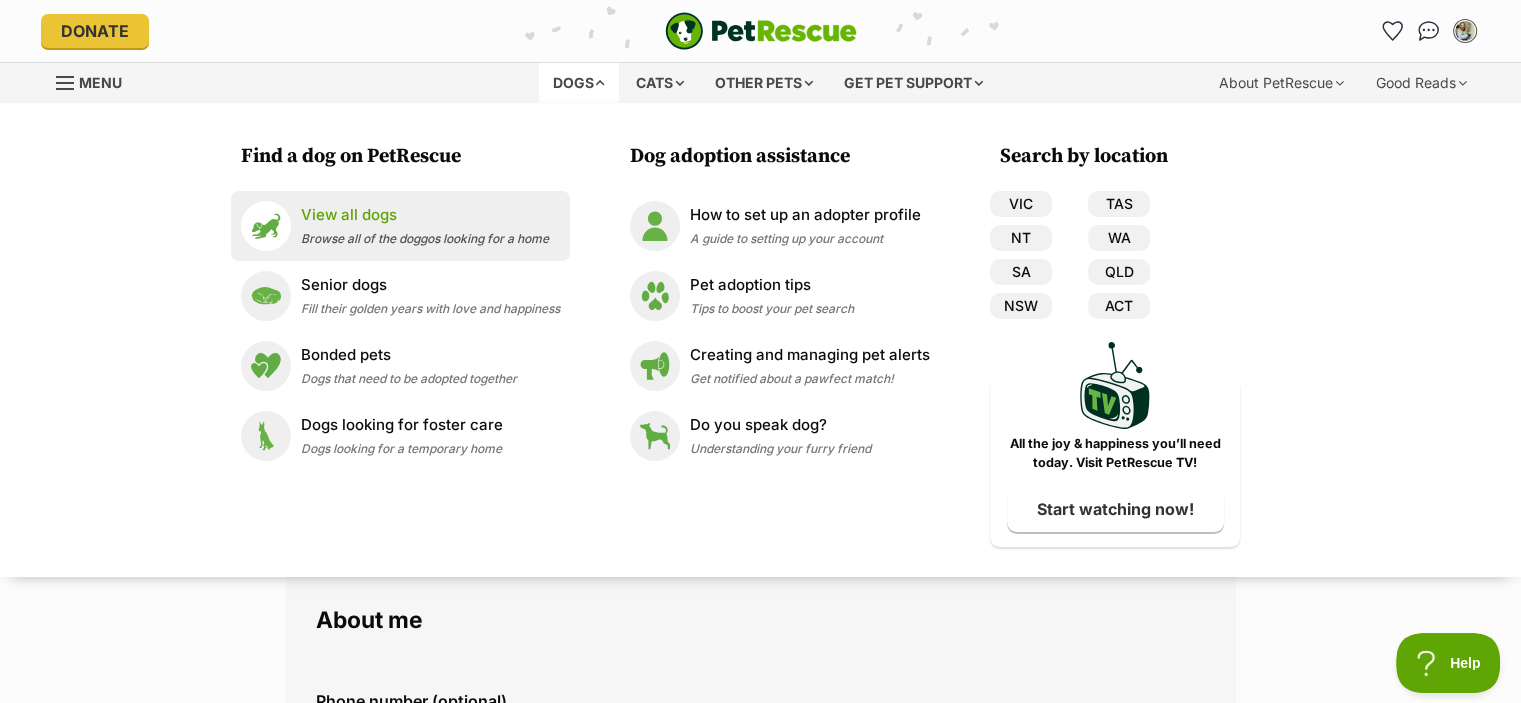 click on "View all dogs" at bounding box center (425, 215) 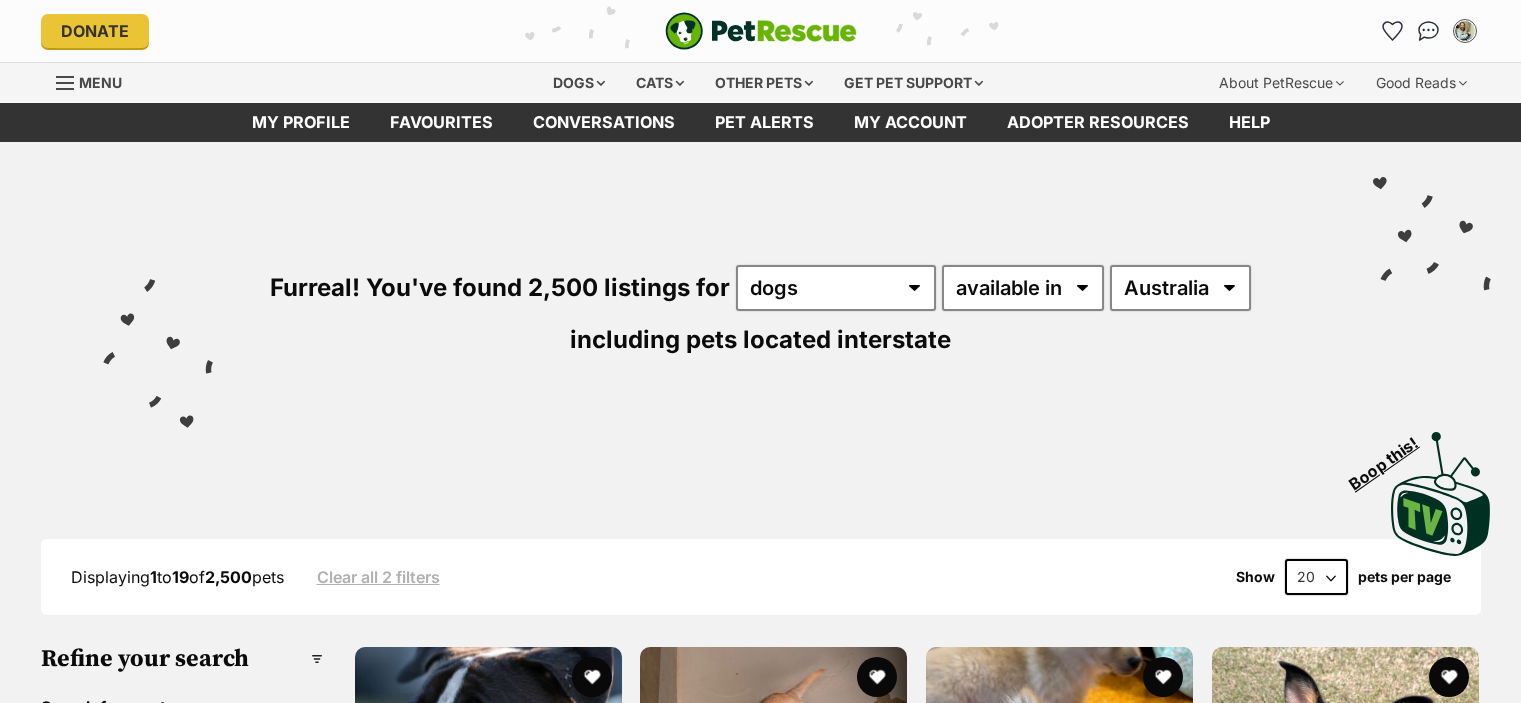 scroll, scrollTop: 0, scrollLeft: 0, axis: both 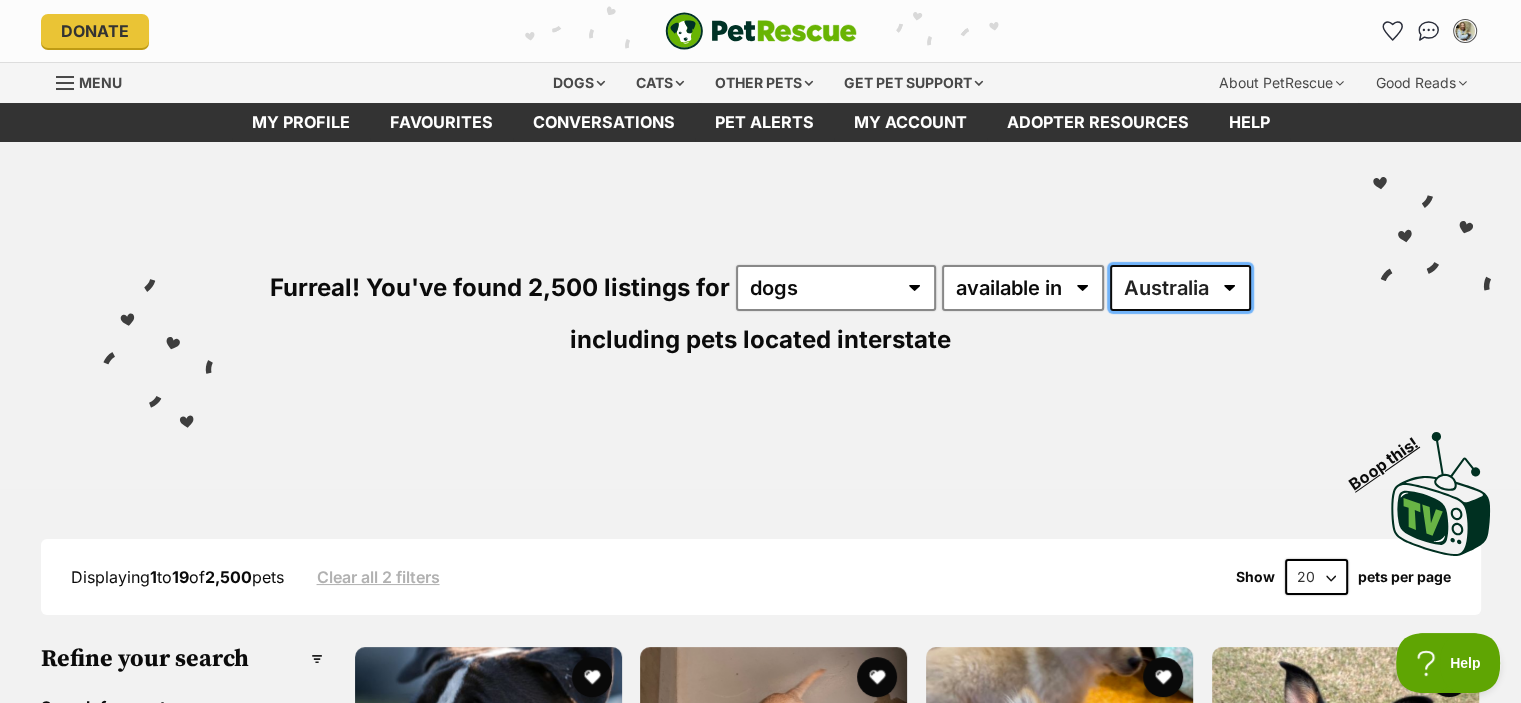 click on "Australia
ACT
NSW
NT
QLD
SA
TAS
VIC
WA" at bounding box center [1180, 288] 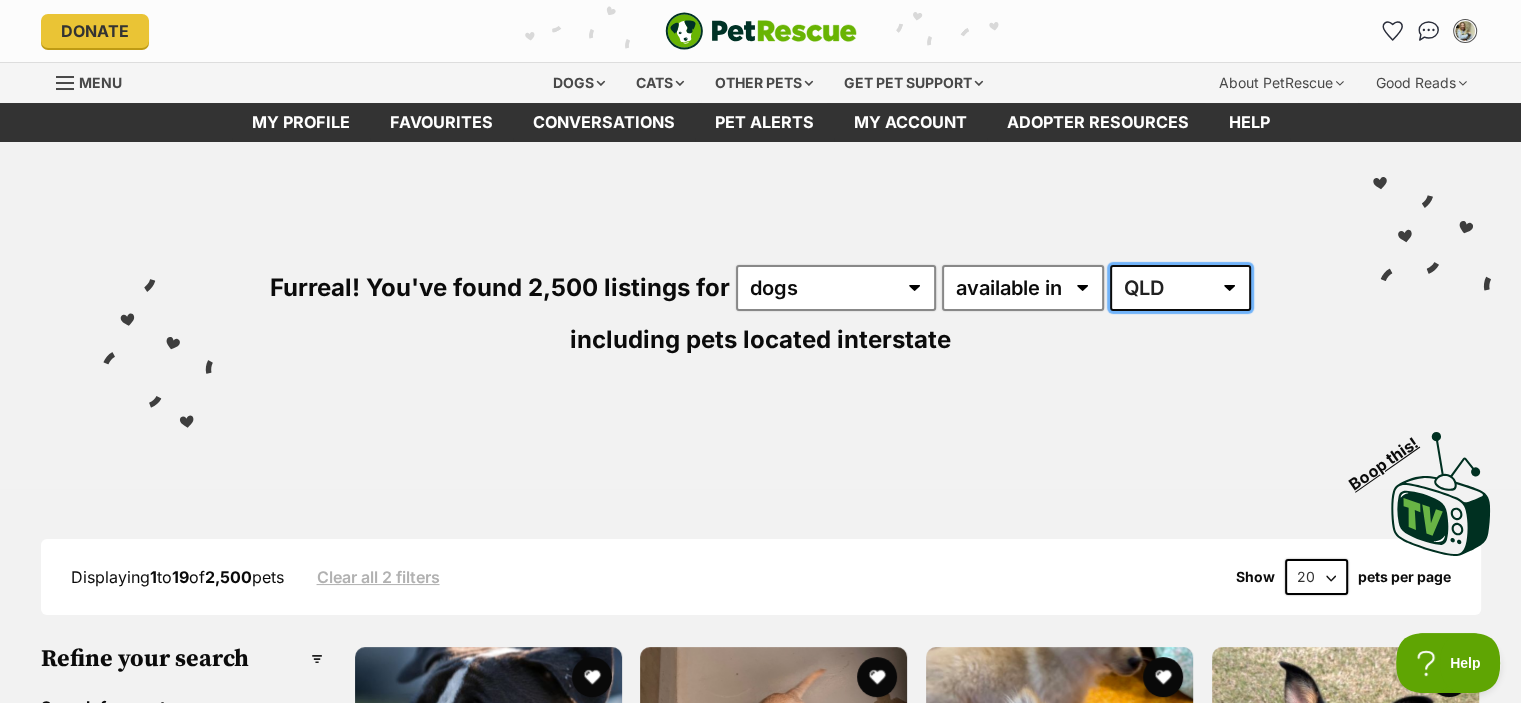 click on "Australia
ACT
NSW
NT
QLD
SA
TAS
VIC
WA" at bounding box center (1180, 288) 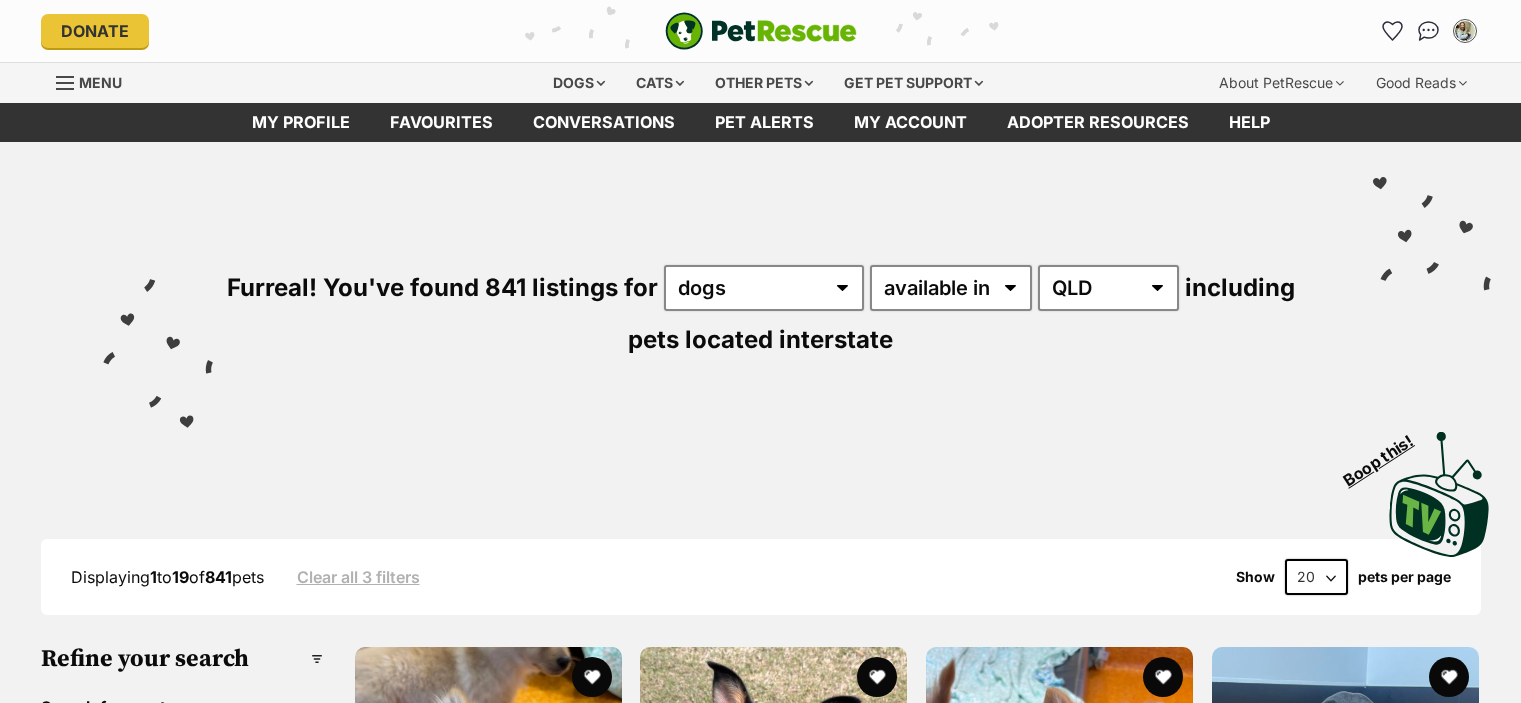 scroll, scrollTop: 0, scrollLeft: 0, axis: both 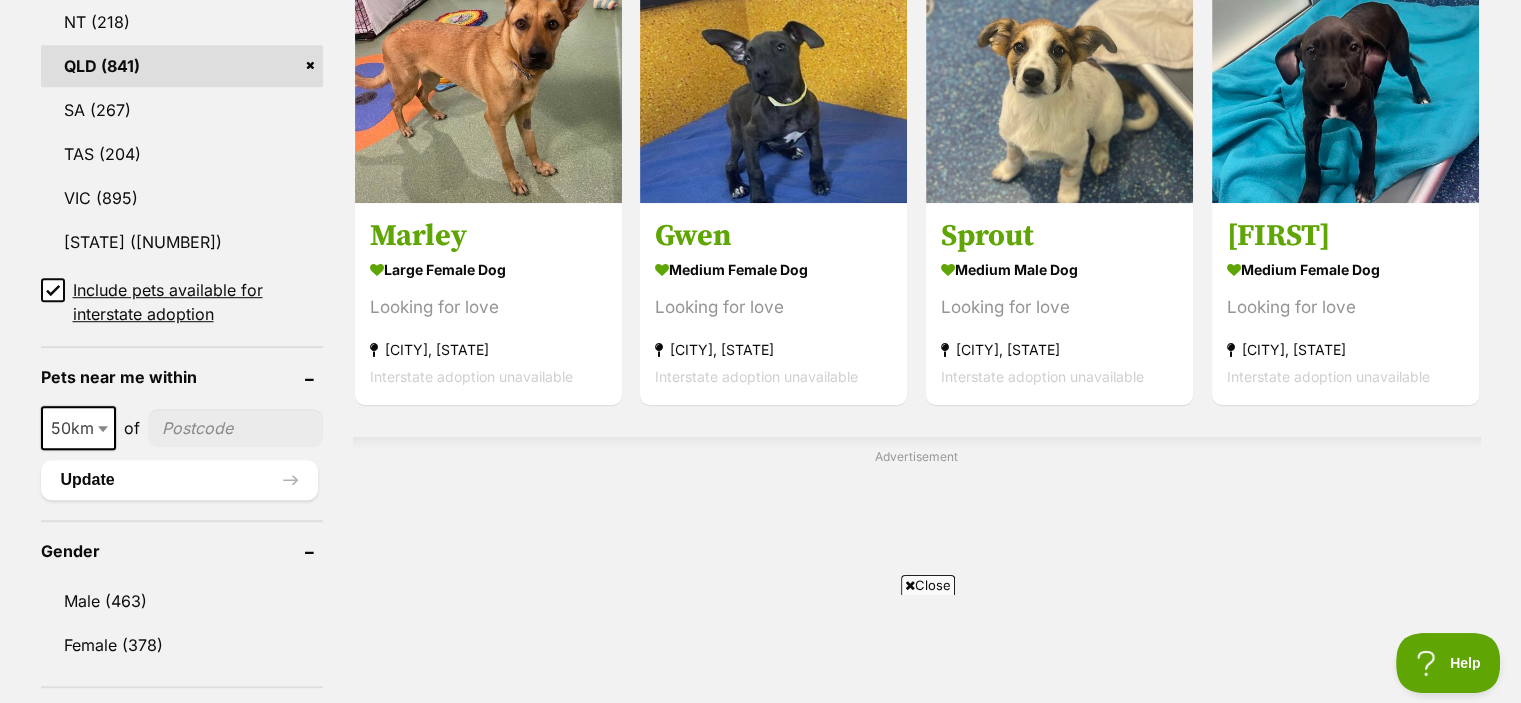 click at bounding box center (105, 428) 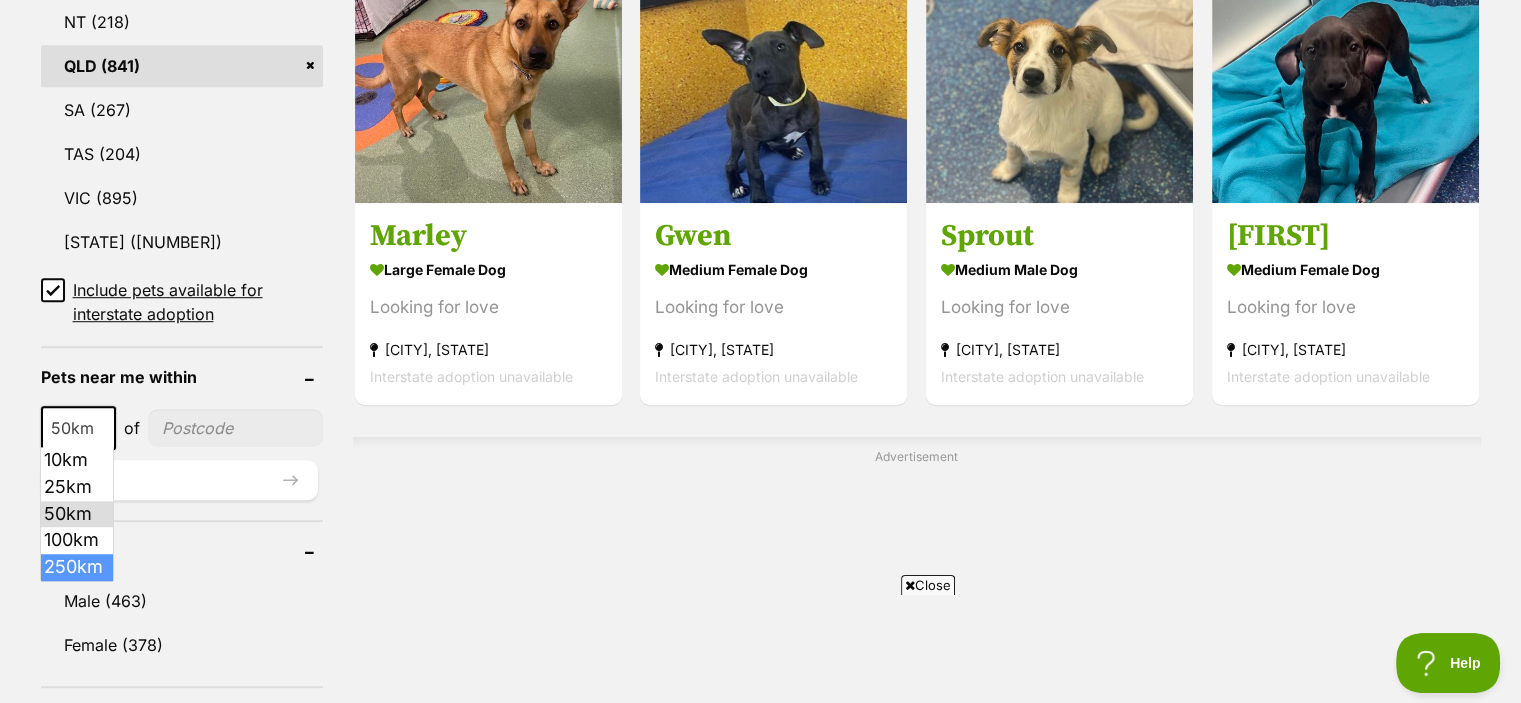 select on "250" 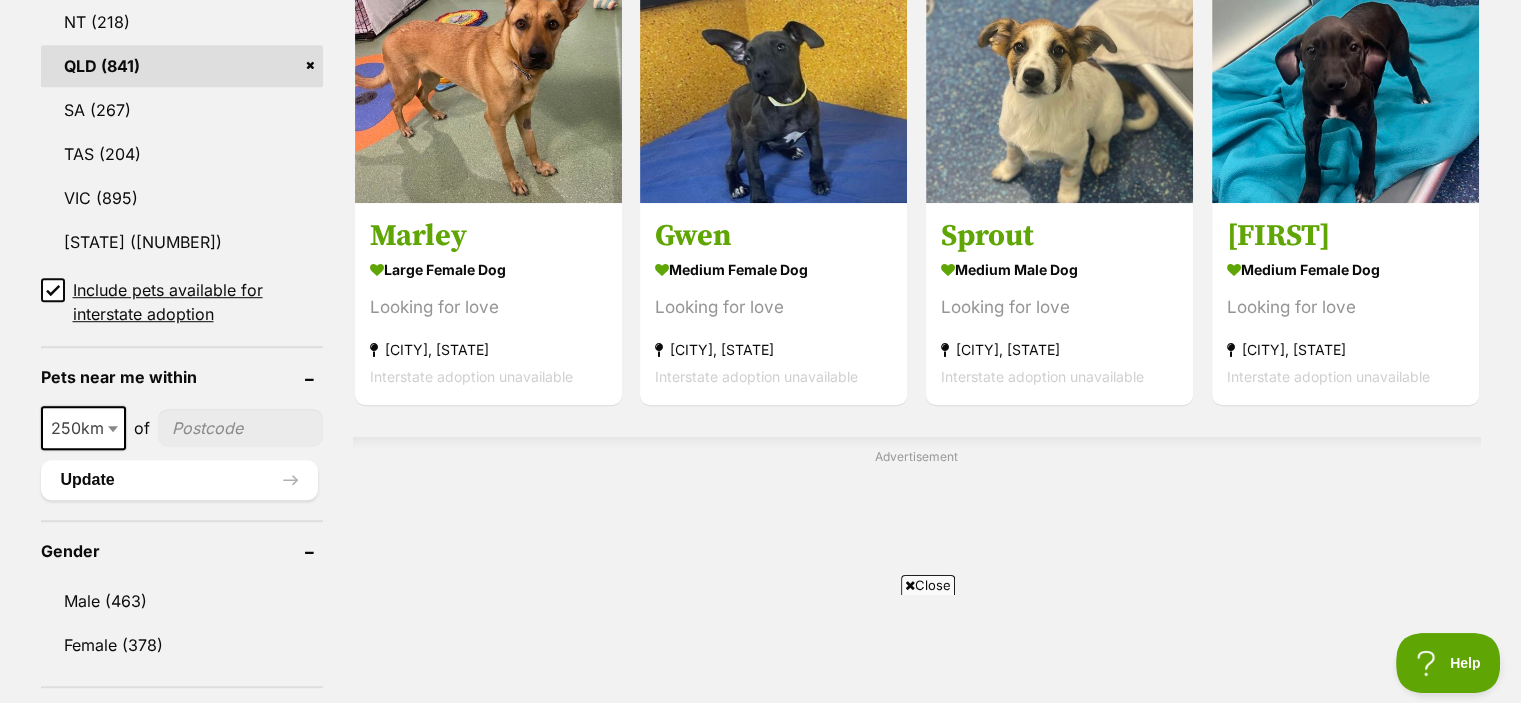 click at bounding box center [240, 428] 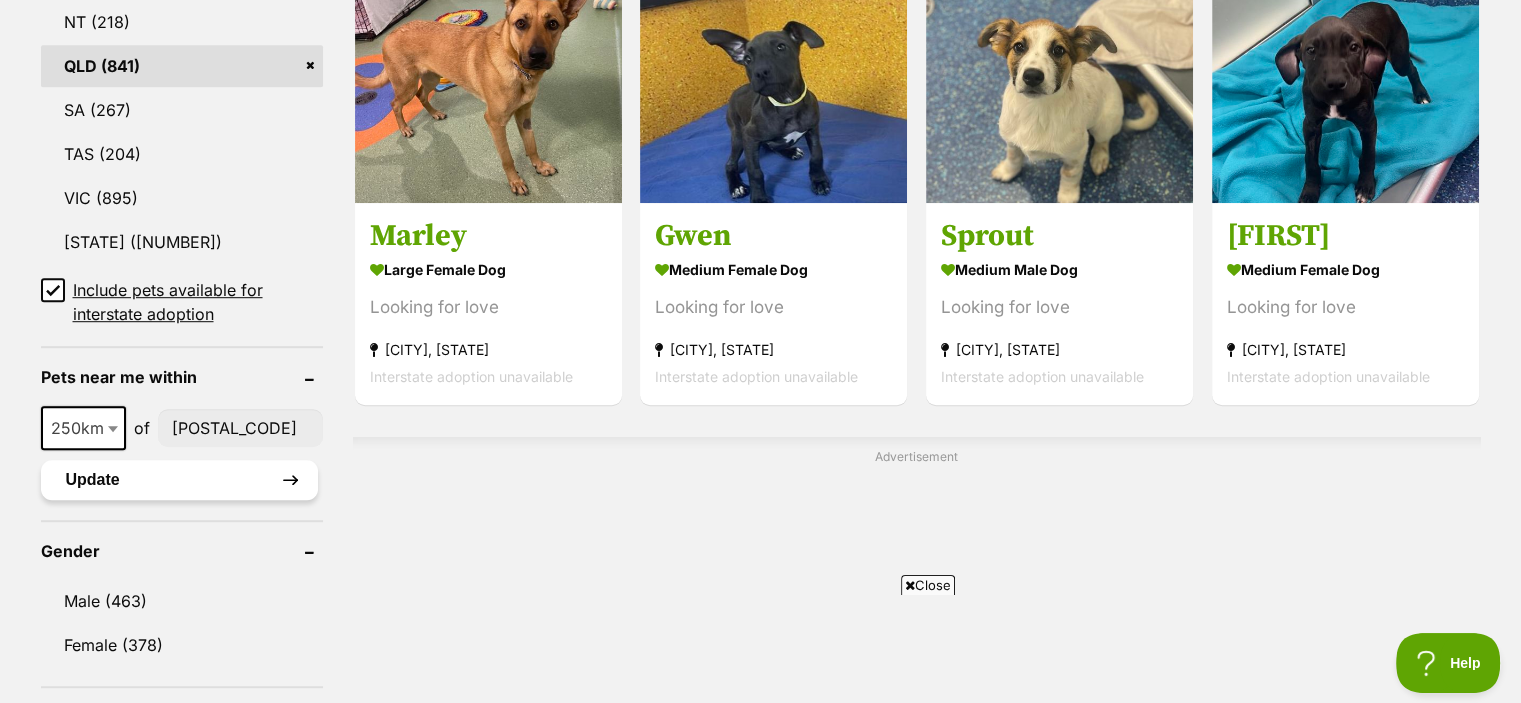 type on "4500" 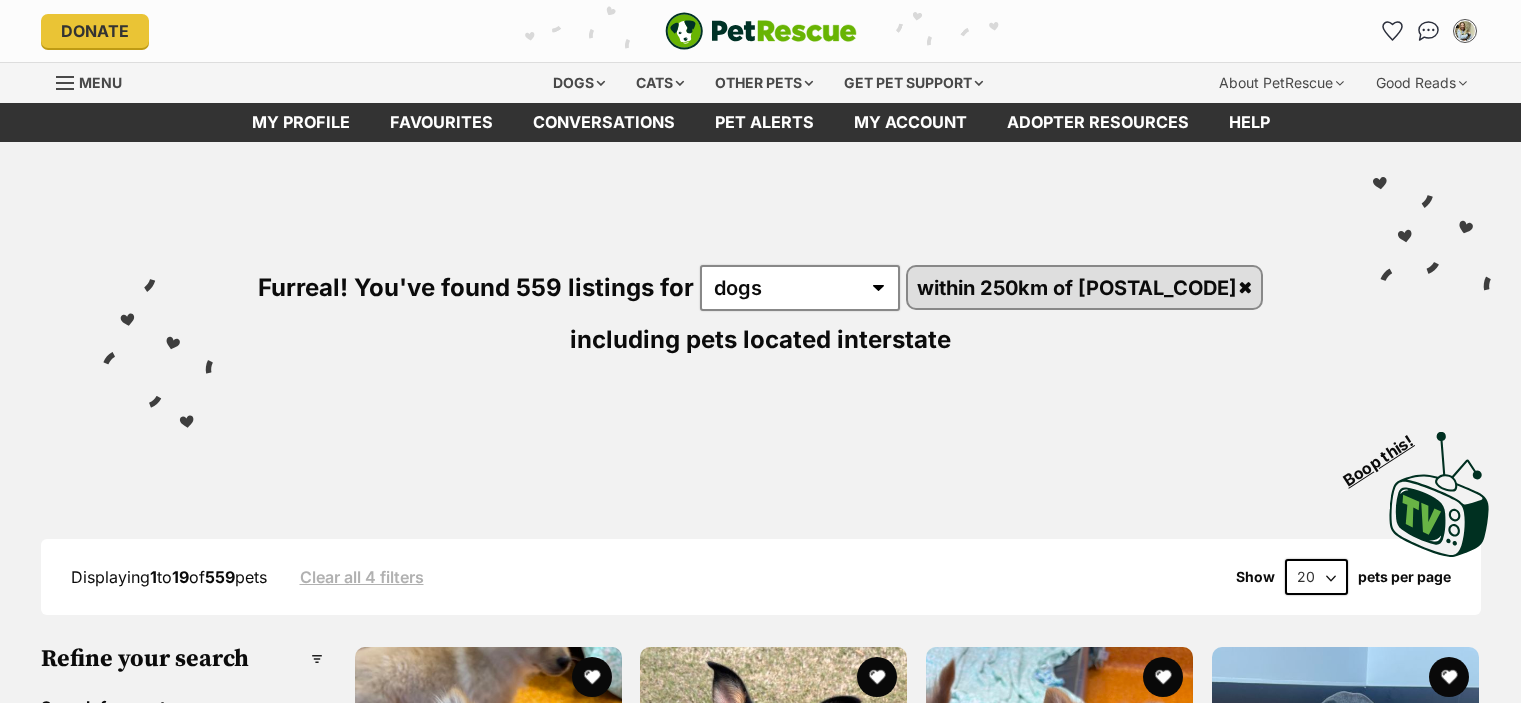 scroll, scrollTop: 0, scrollLeft: 0, axis: both 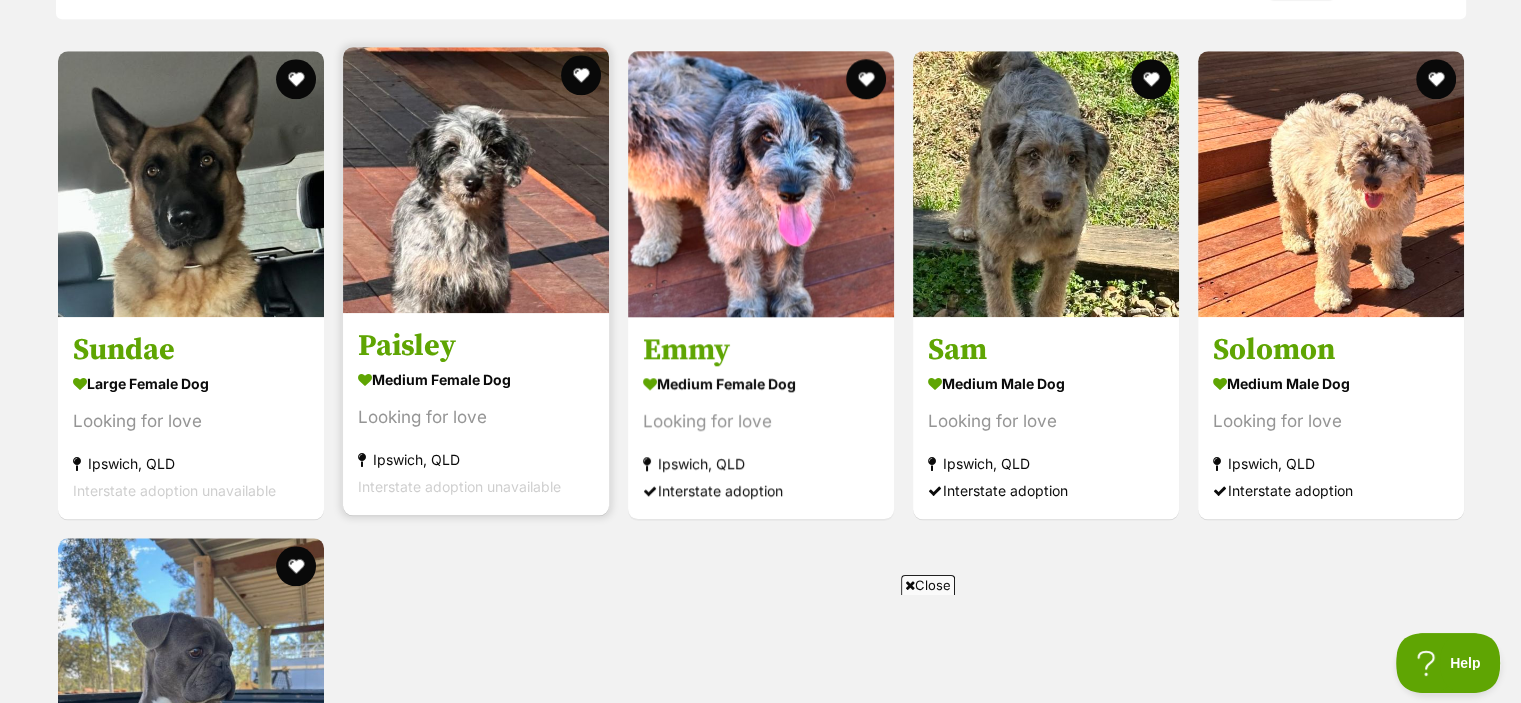 click on "Paisley" at bounding box center [476, 346] 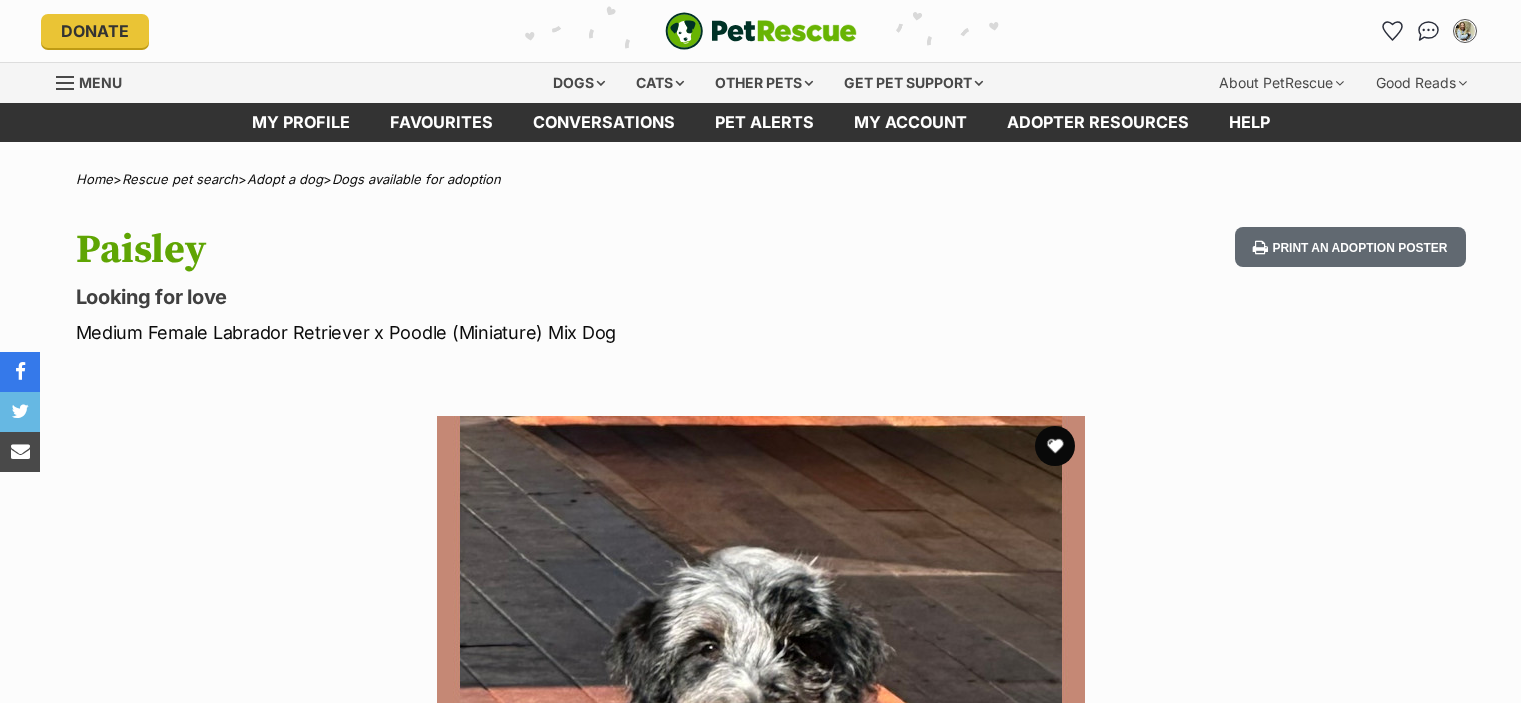 scroll, scrollTop: 0, scrollLeft: 0, axis: both 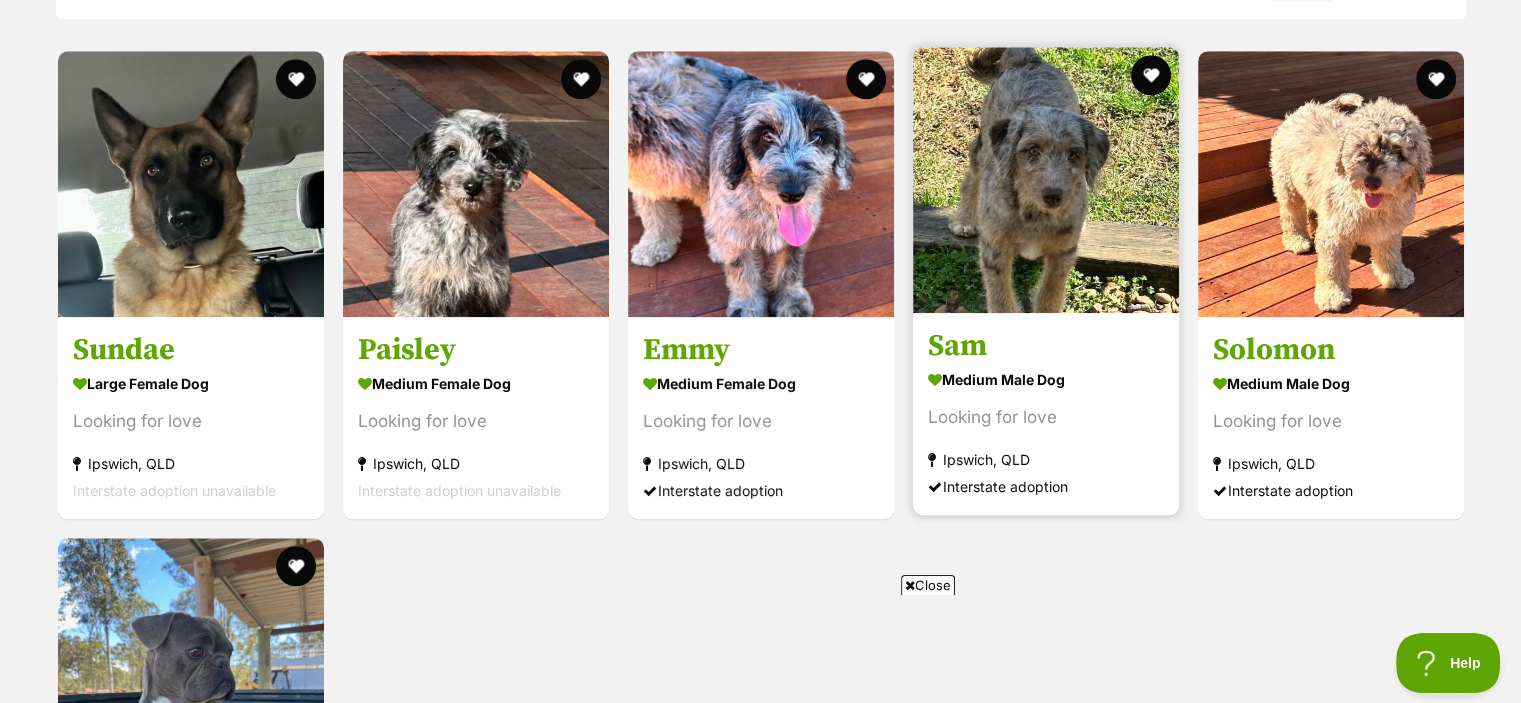 click at bounding box center [1046, 180] 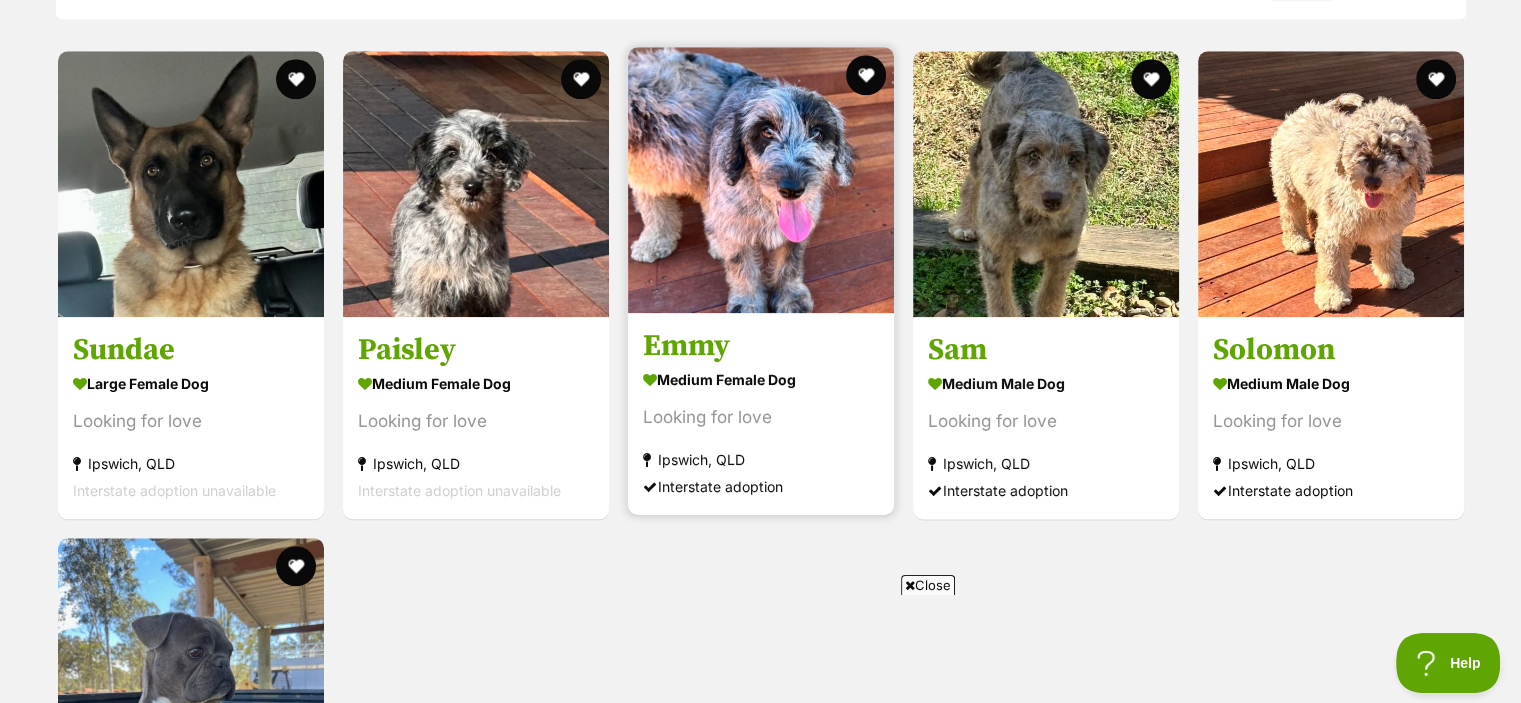 click on "Emmy" at bounding box center (761, 346) 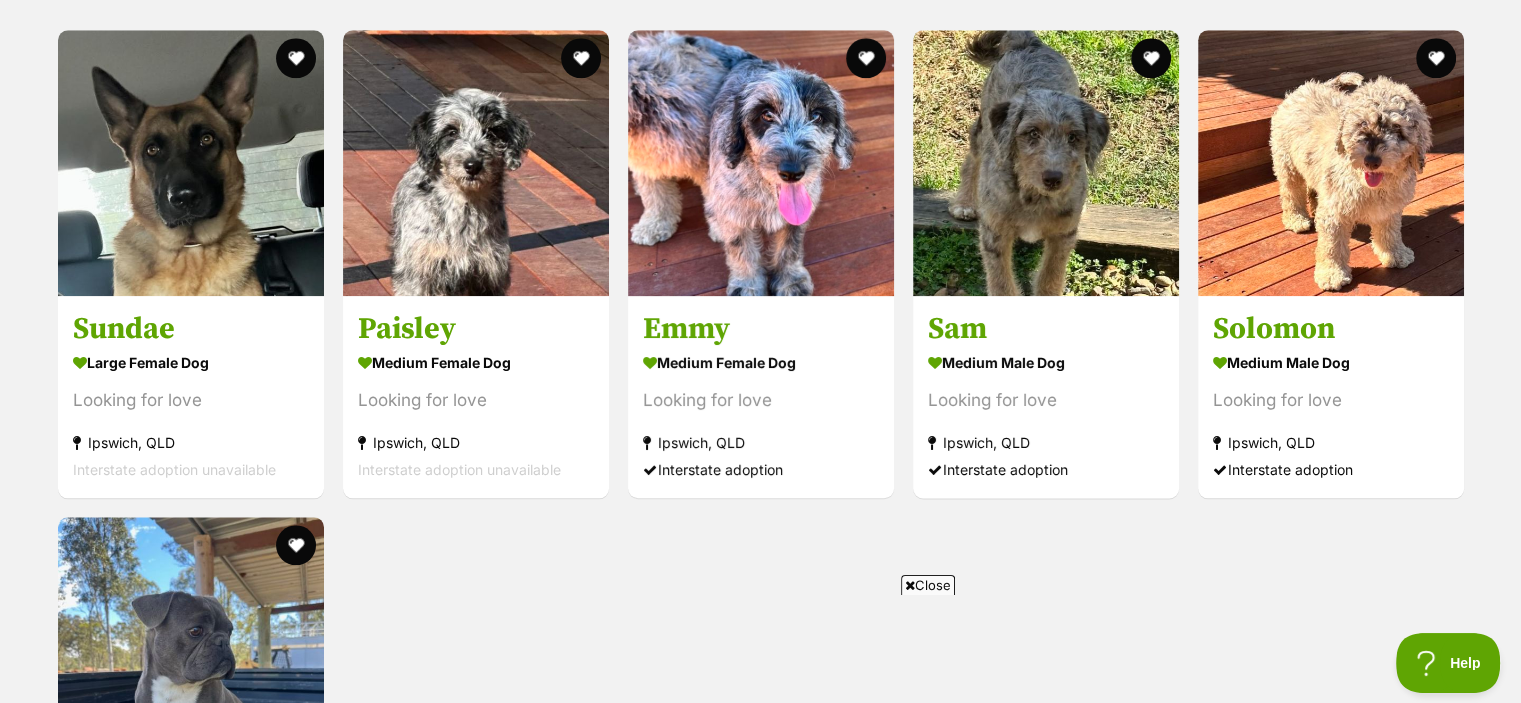 scroll, scrollTop: 2063, scrollLeft: 0, axis: vertical 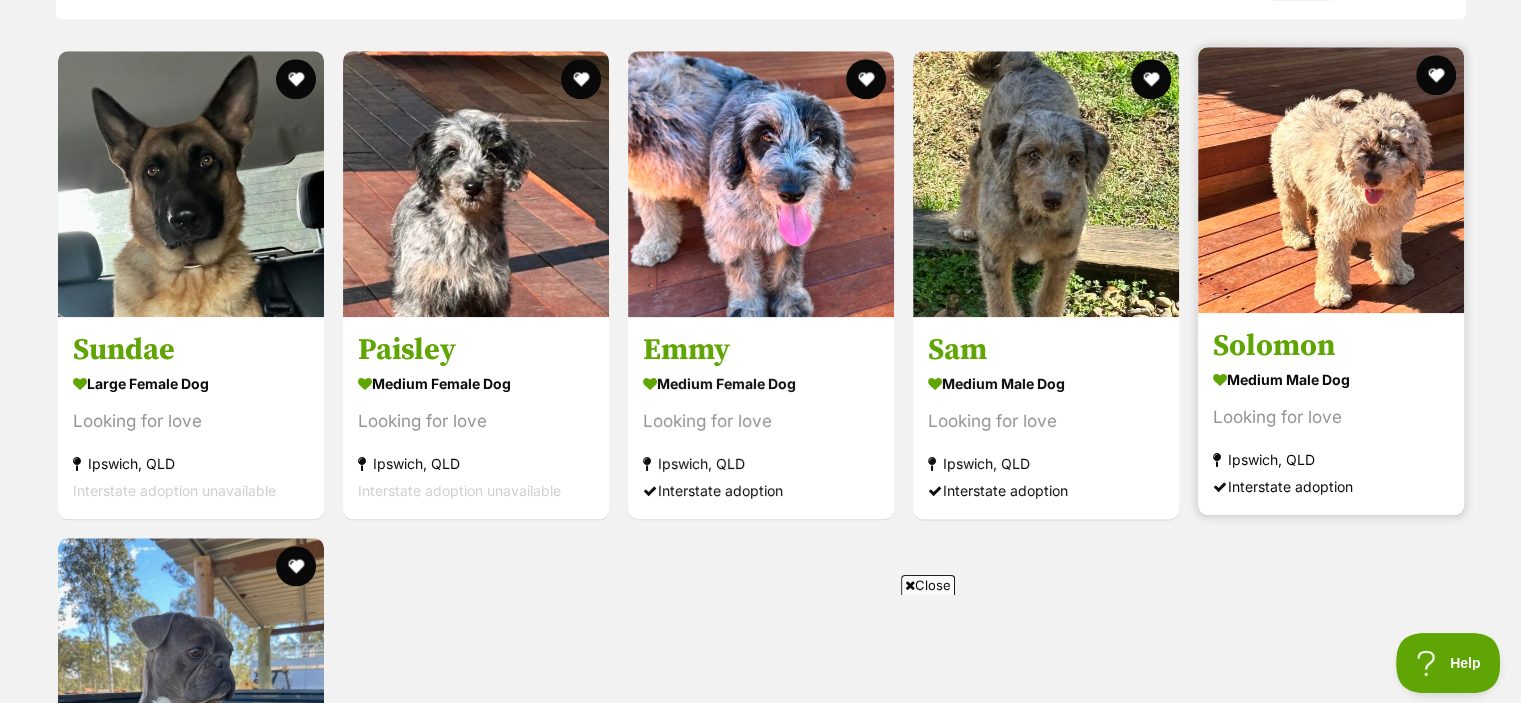 click on "Solomon" at bounding box center (1331, 346) 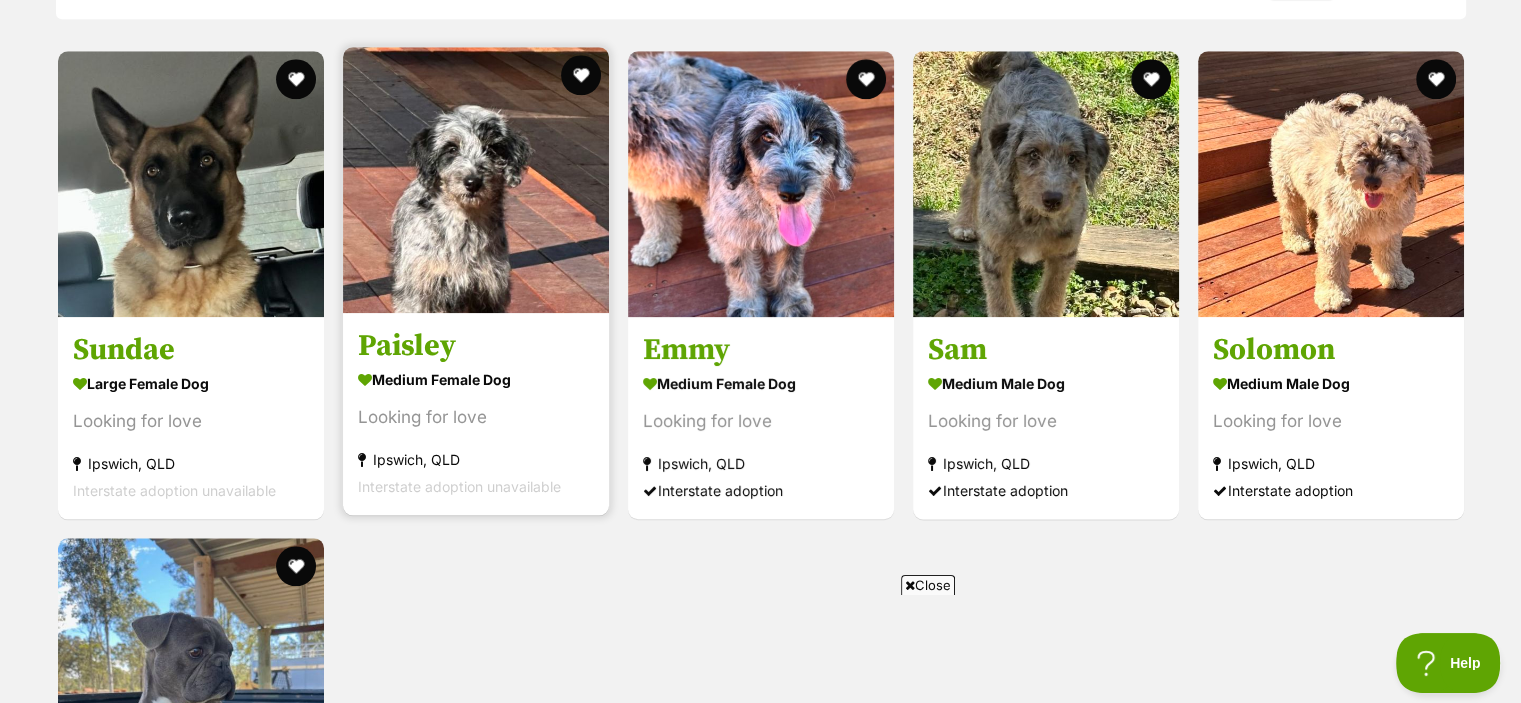 click on "Paisley" at bounding box center (476, 346) 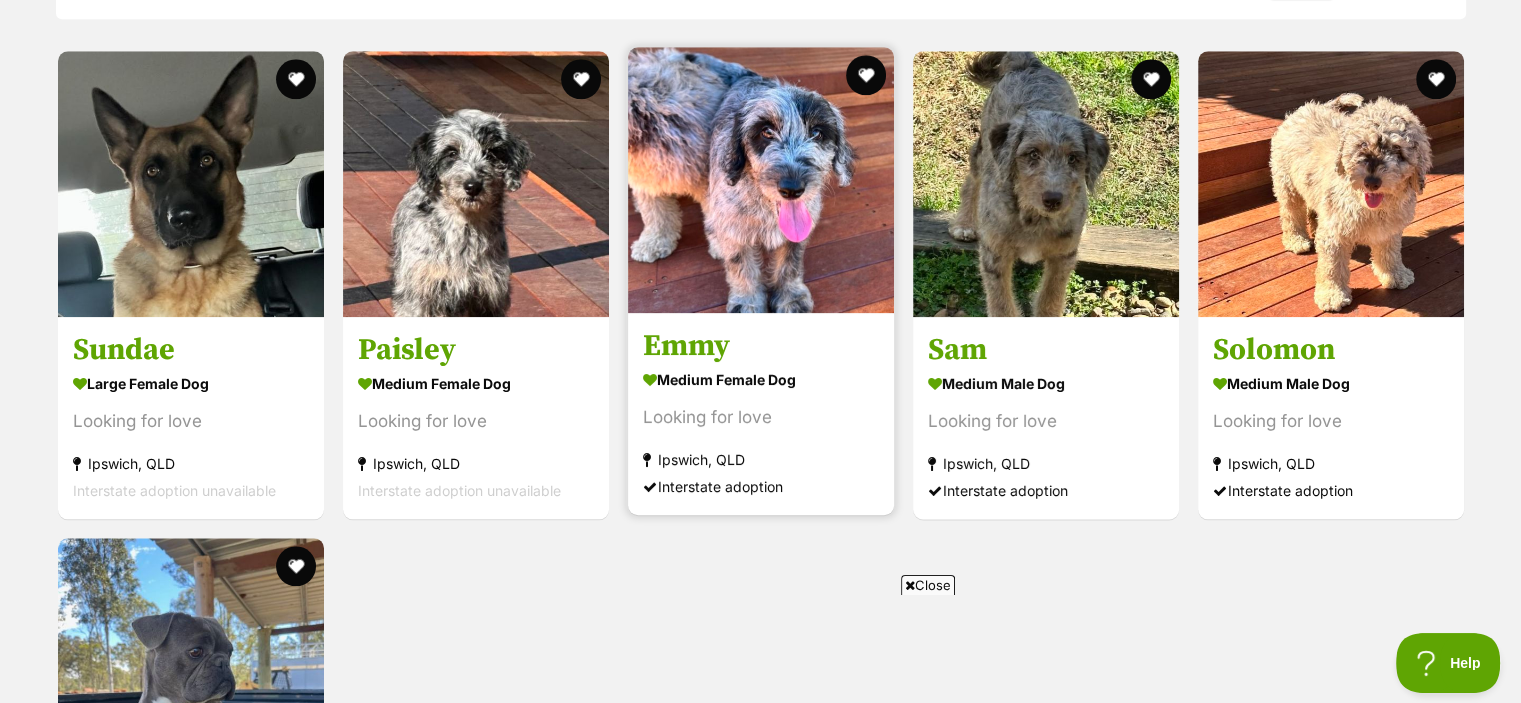 click on "Emmy" at bounding box center [761, 346] 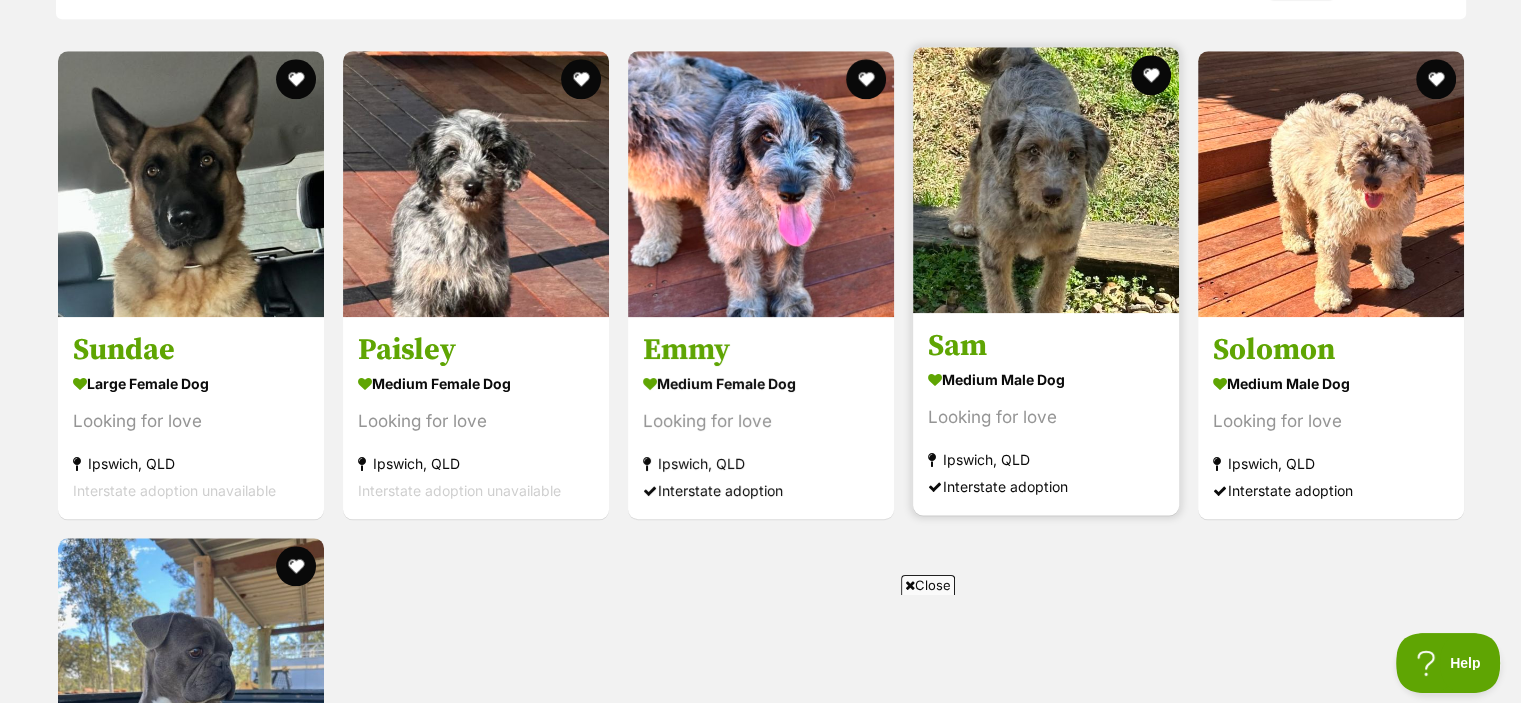 click on "Sam" at bounding box center (1046, 346) 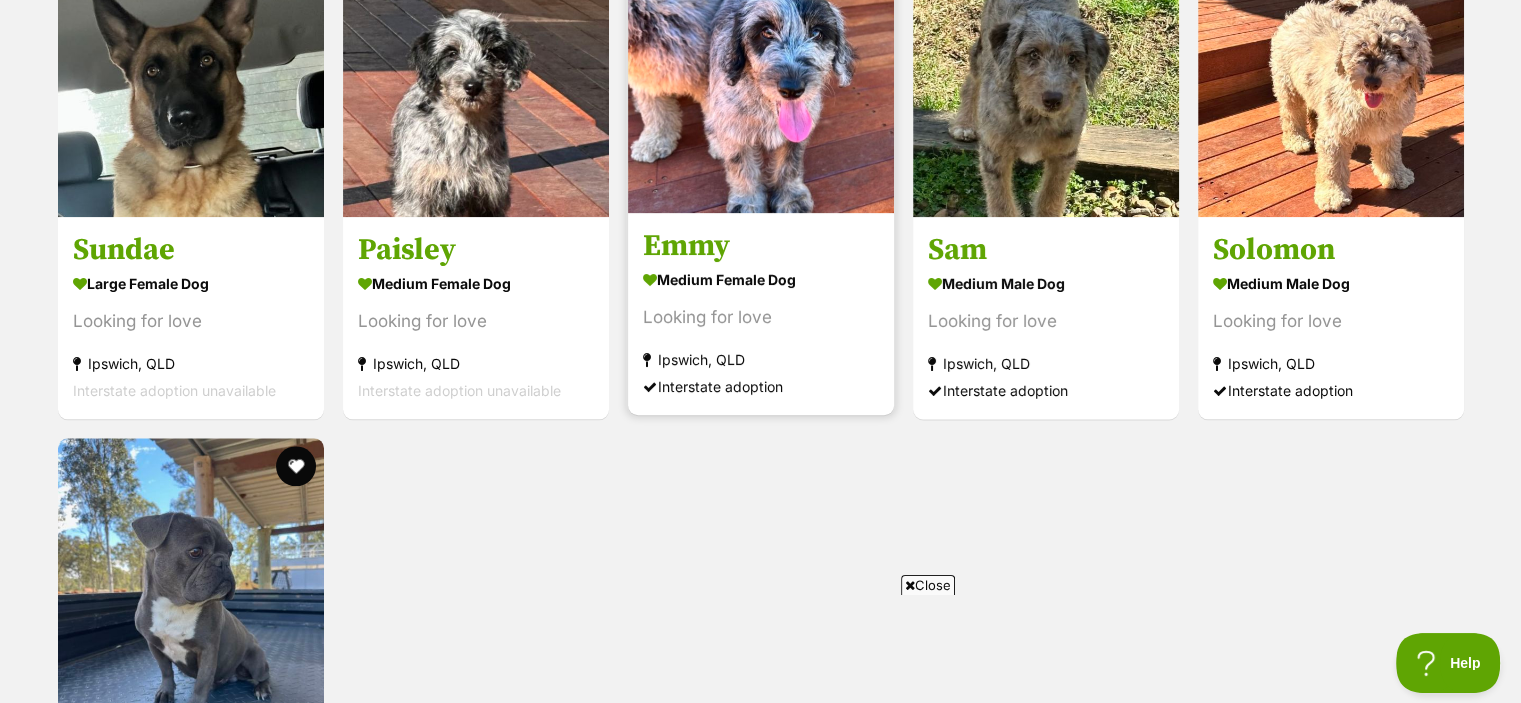 scroll, scrollTop: 2063, scrollLeft: 0, axis: vertical 